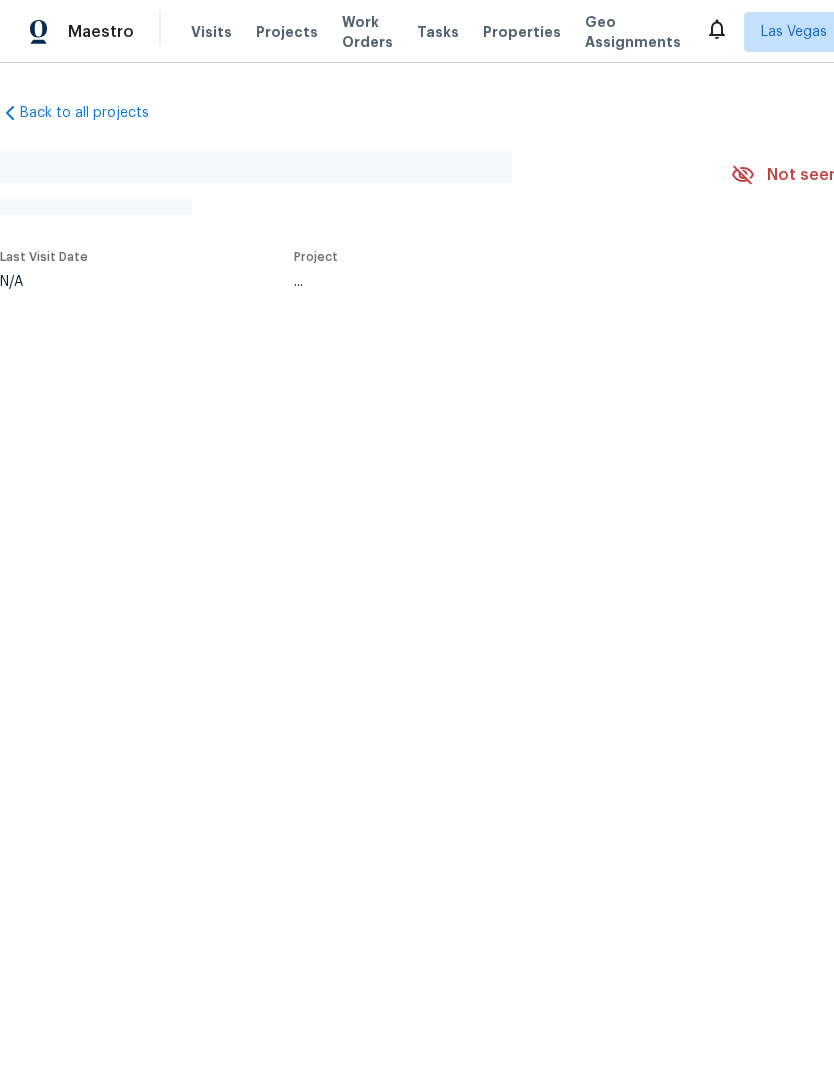 scroll, scrollTop: 0, scrollLeft: 0, axis: both 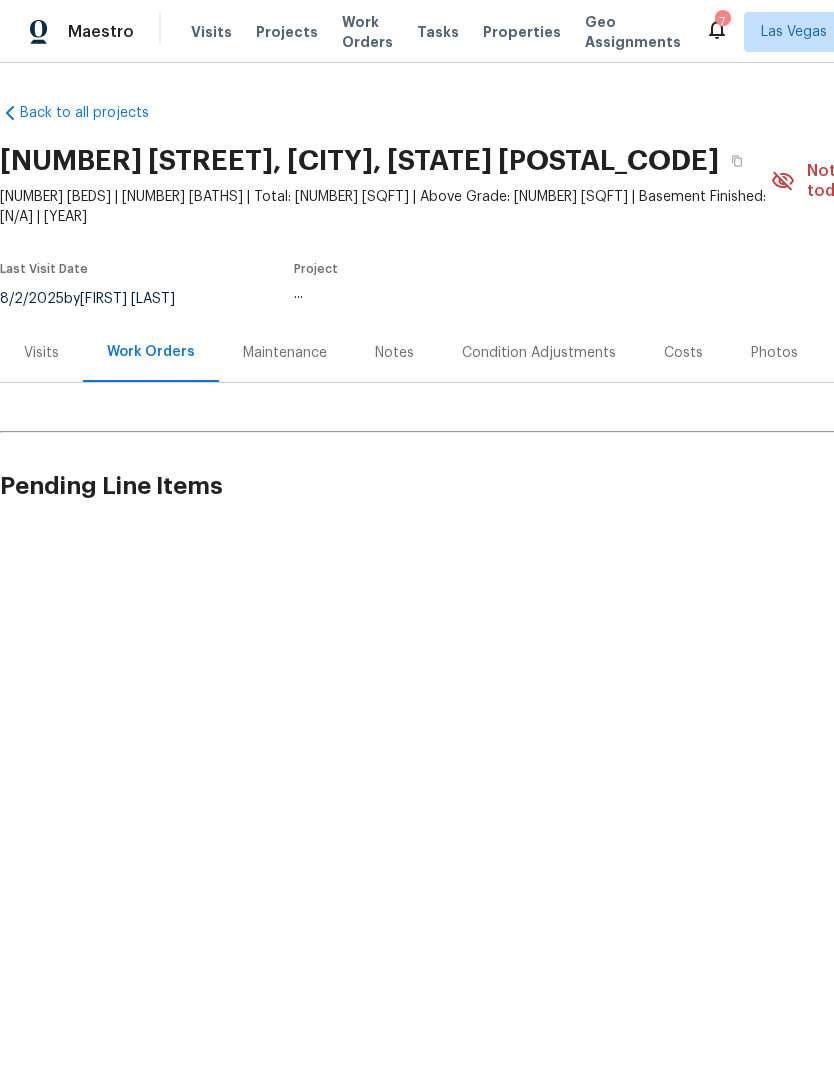 click on "Work Orders" at bounding box center [367, 32] 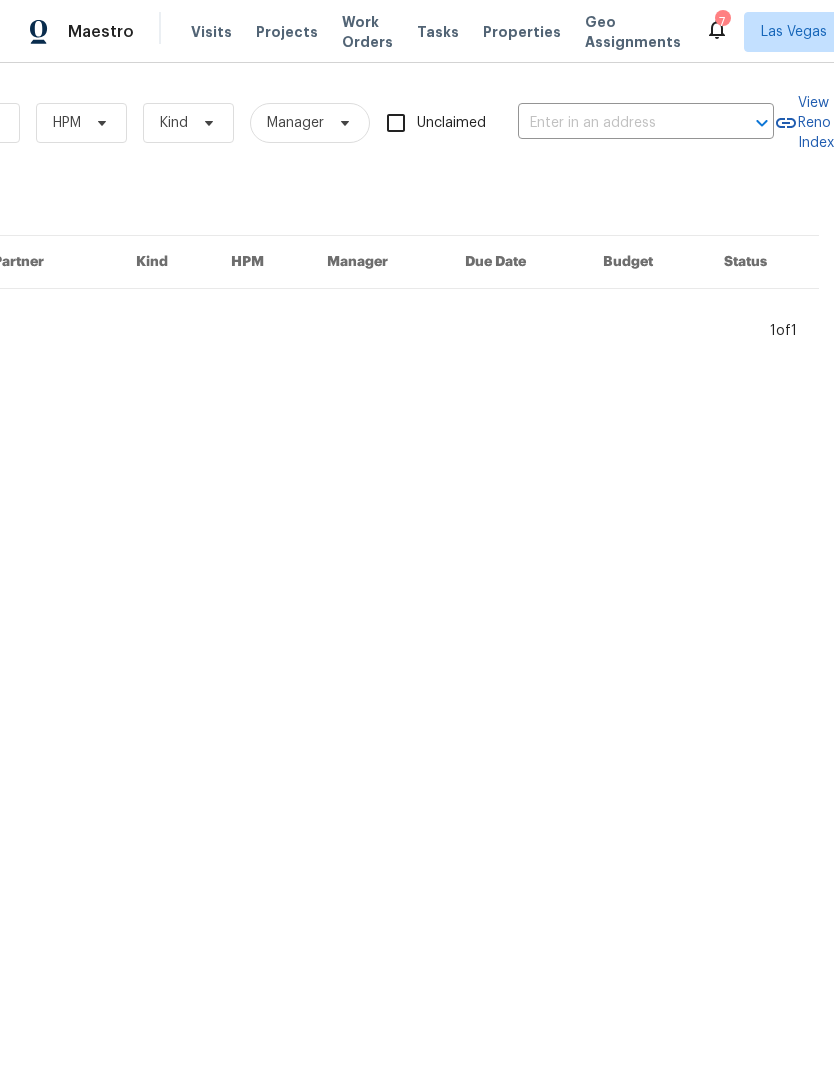 scroll, scrollTop: 0, scrollLeft: 329, axis: horizontal 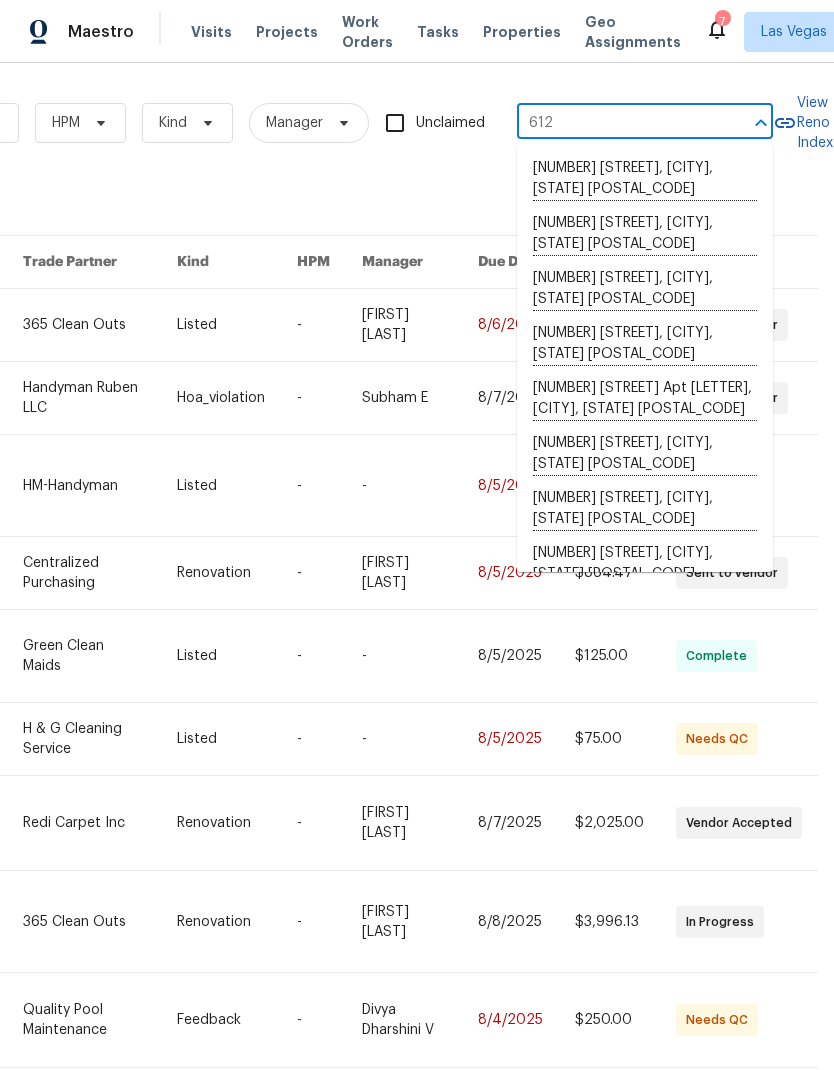 type on "6120" 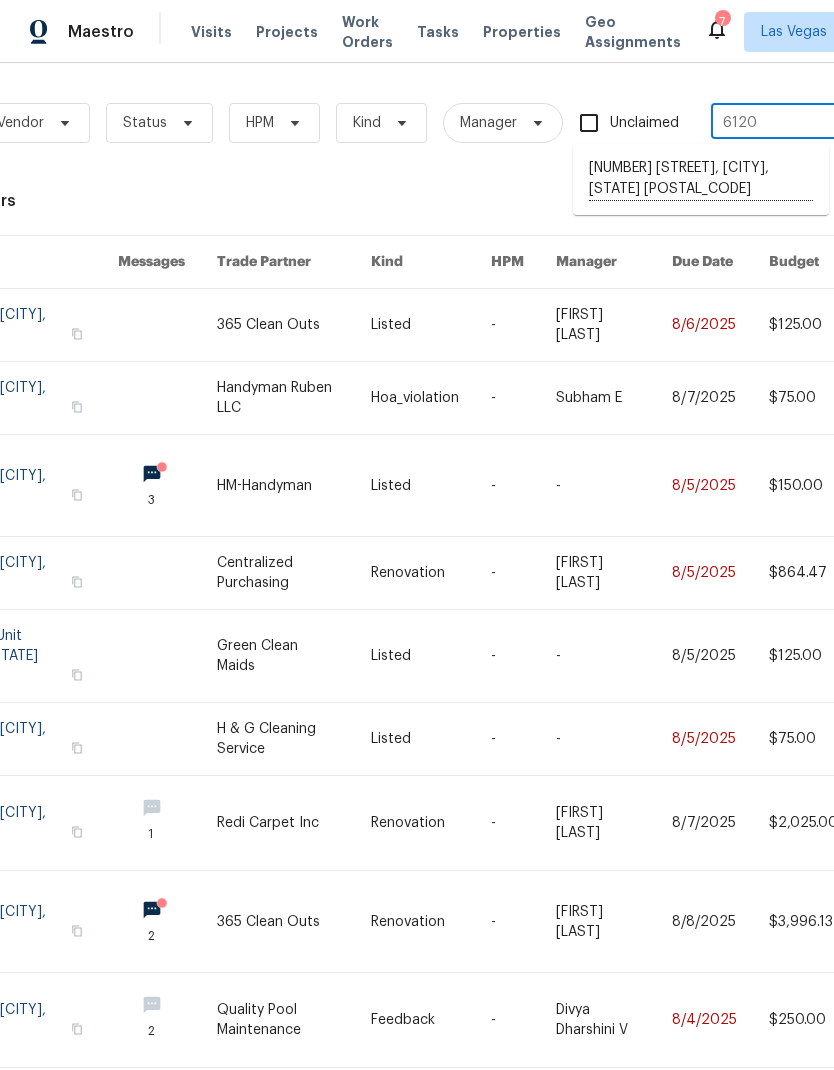 scroll, scrollTop: 0, scrollLeft: 134, axis: horizontal 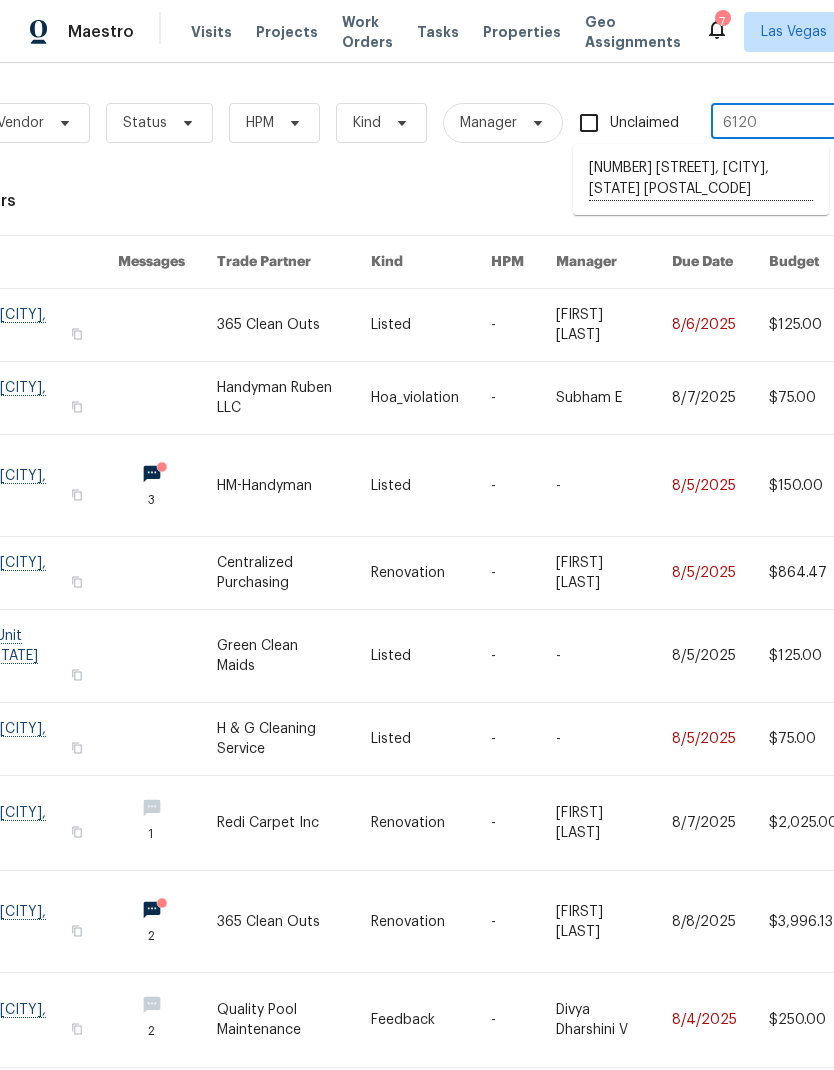 click at bounding box center (431, 485) 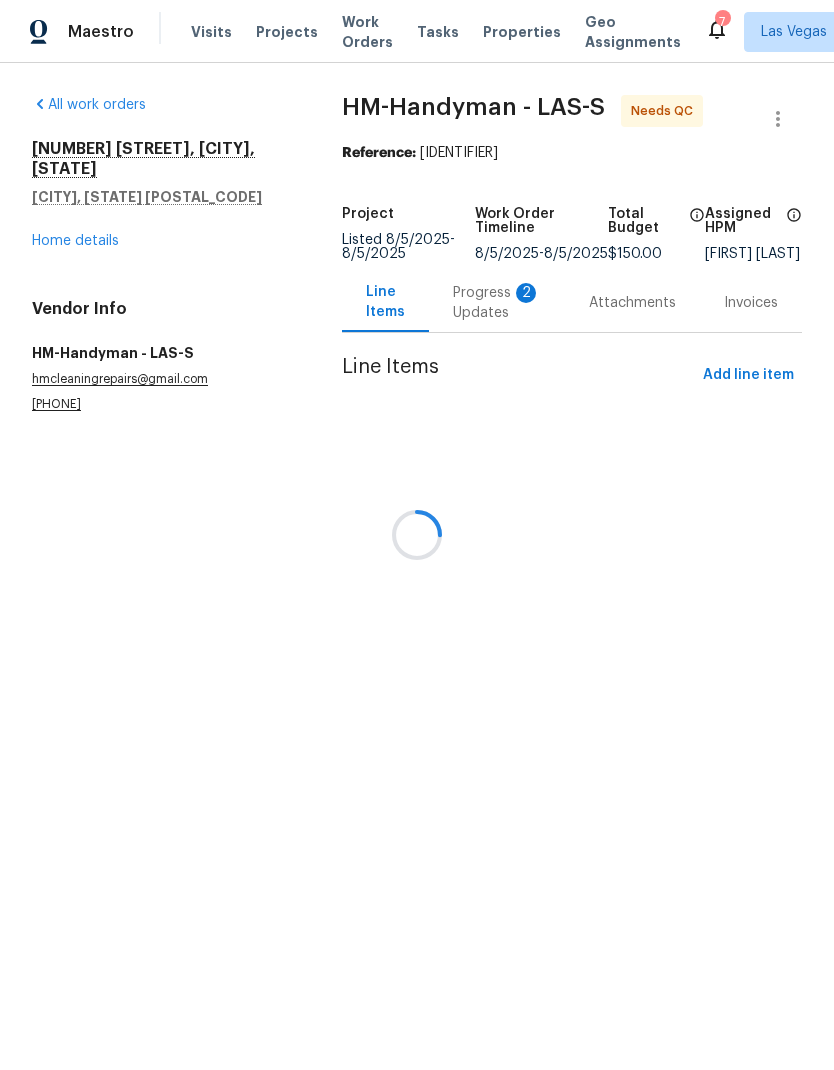 click at bounding box center [417, 535] 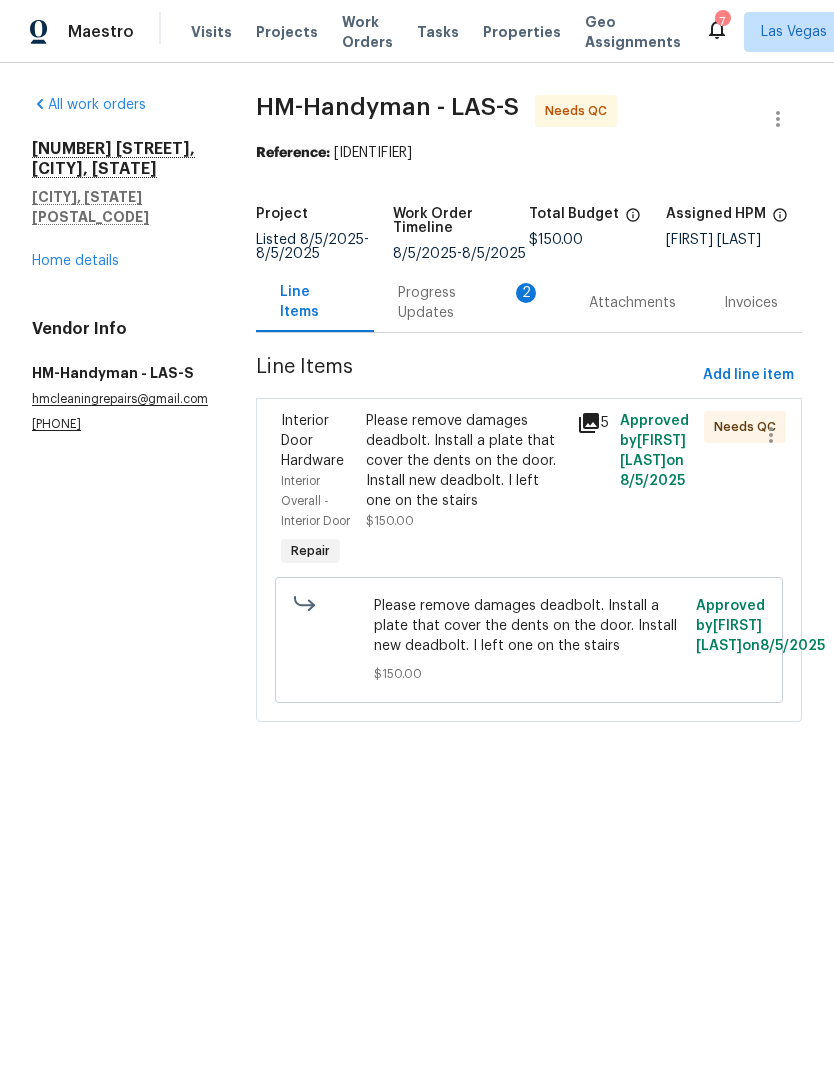click on "HM-Handyman - LAS-S Needs QC Reference:   3KS2APXCTH74N-c5f5cce5c Project Listed   8/5/2025  -  8/5/2025 Work Order Timeline 8/5/2025  -  8/5/2025 Total Budget $150.00 Assigned HPM Ana Ortiz Line Items Progress Updates 2 Attachments Invoices Line Items Add line item Interior Door Hardware Interior Overall - Interior Door Repair Please remove damages deadbolt. Install a plate that cover the dents on the door. Install new deadbolt. I left one on the stairs $150.00   5 Approved by  Ana Ortiz  on   8/5/2025 Needs QC Please remove damages deadbolt. Install a plate that cover the dents on the door. Install new deadbolt. I left one on the stairs $150.00 Approved by  Ana Ortiz  on  8/5/2025" at bounding box center [529, 420] 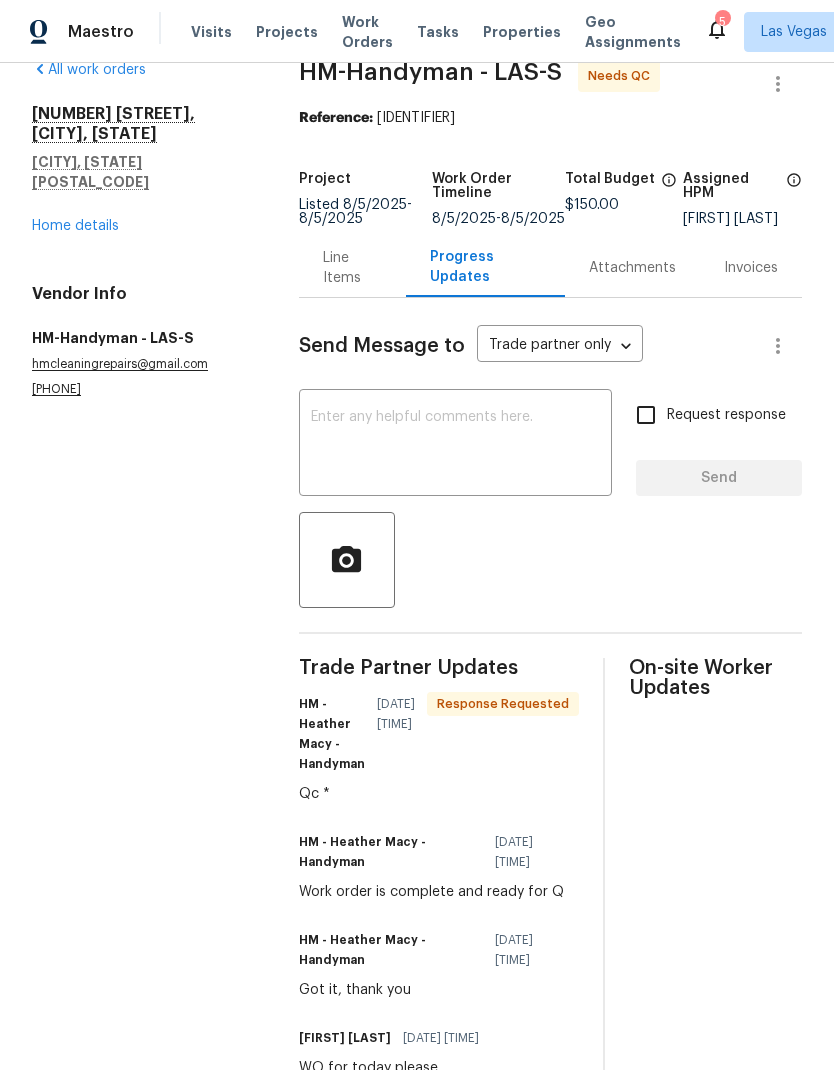 scroll, scrollTop: 34, scrollLeft: 0, axis: vertical 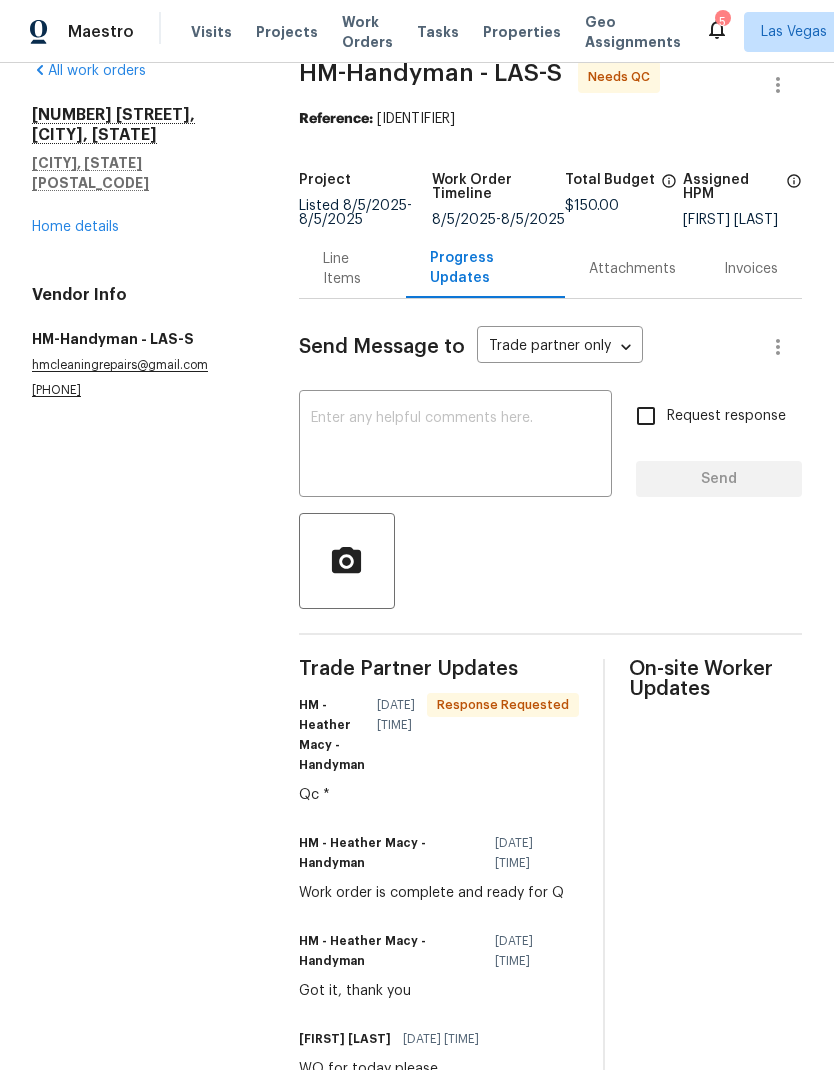 click on "Line Items" at bounding box center [352, 268] 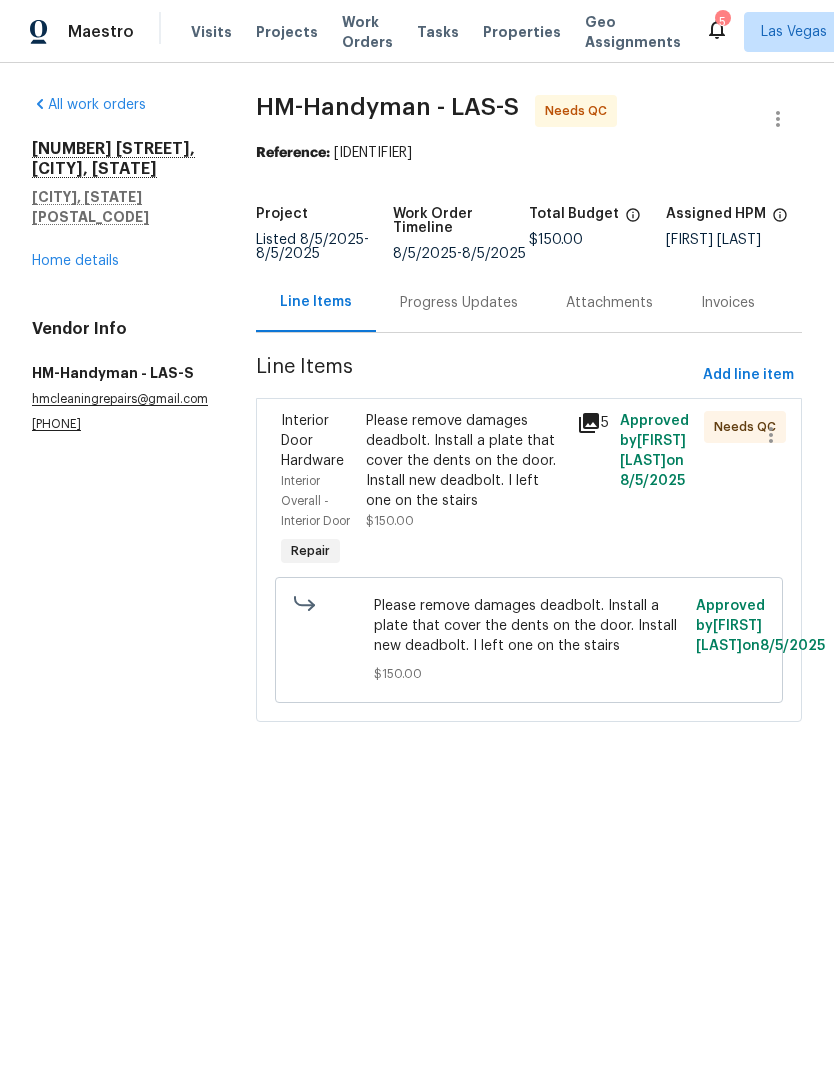 click on "Please remove damages deadbolt. Install a plate that cover the dents on the door. Install new deadbolt. I left one on the stairs" at bounding box center (466, 461) 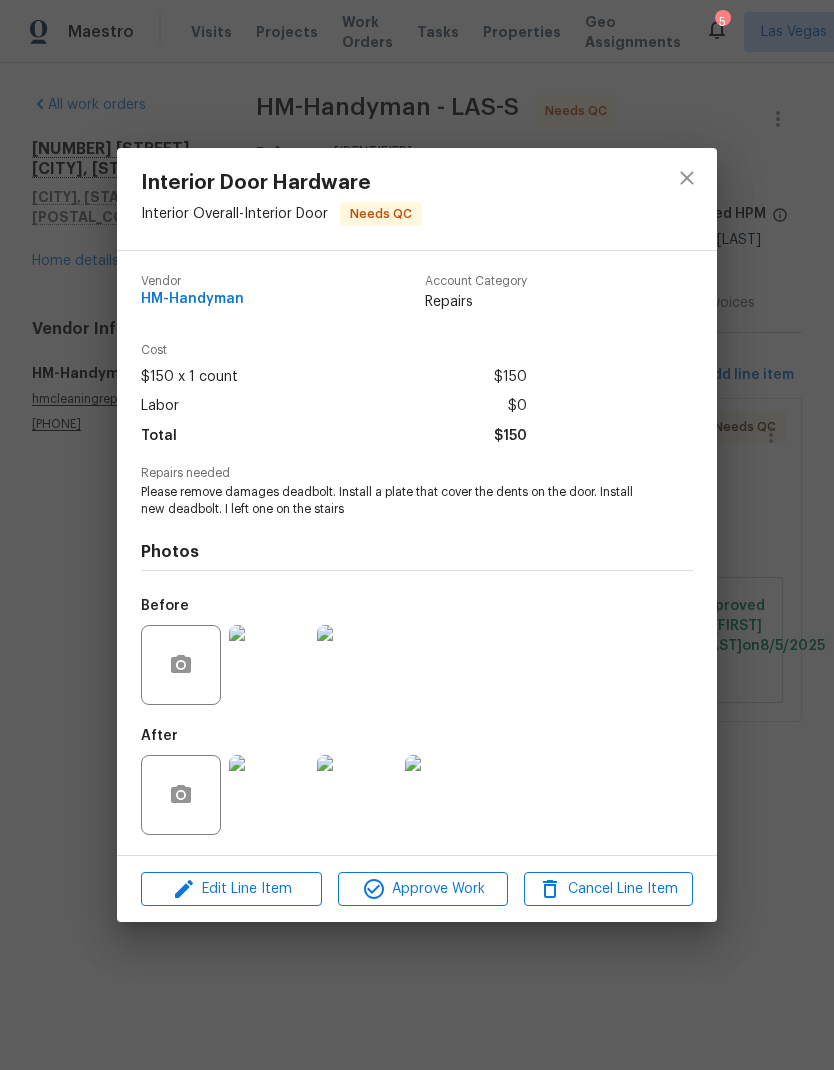 click at bounding box center [269, 795] 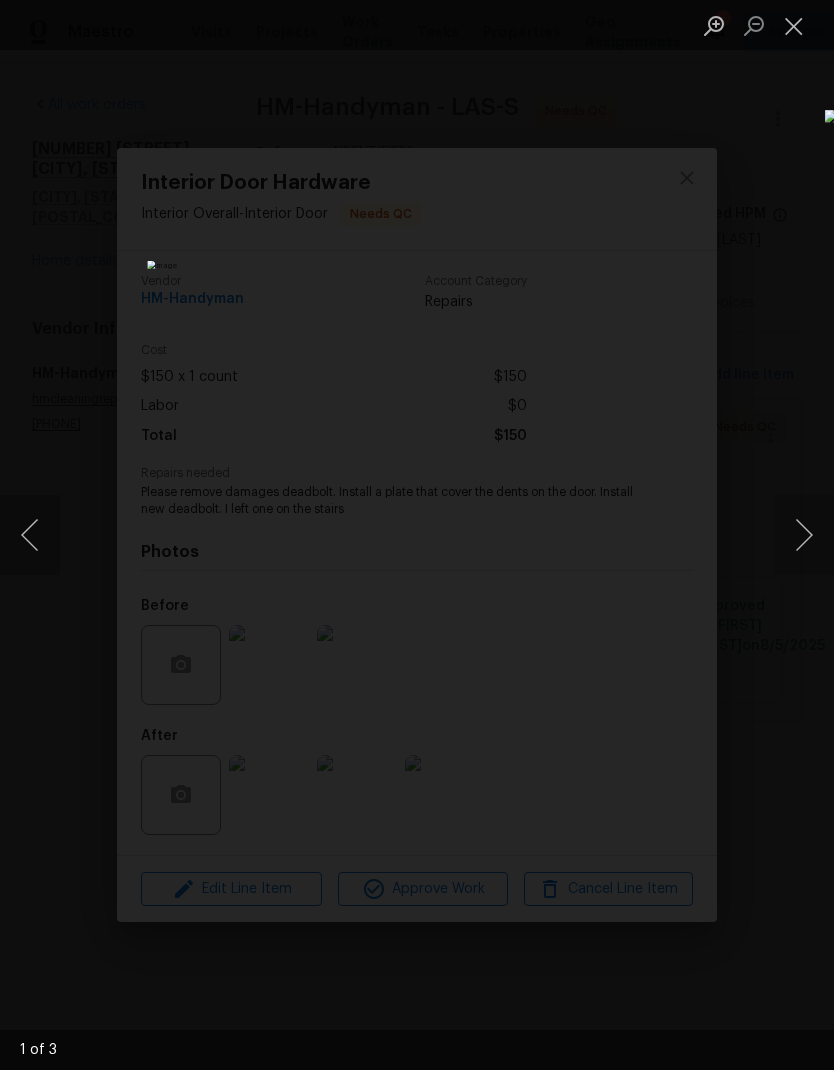 click at bounding box center (804, 535) 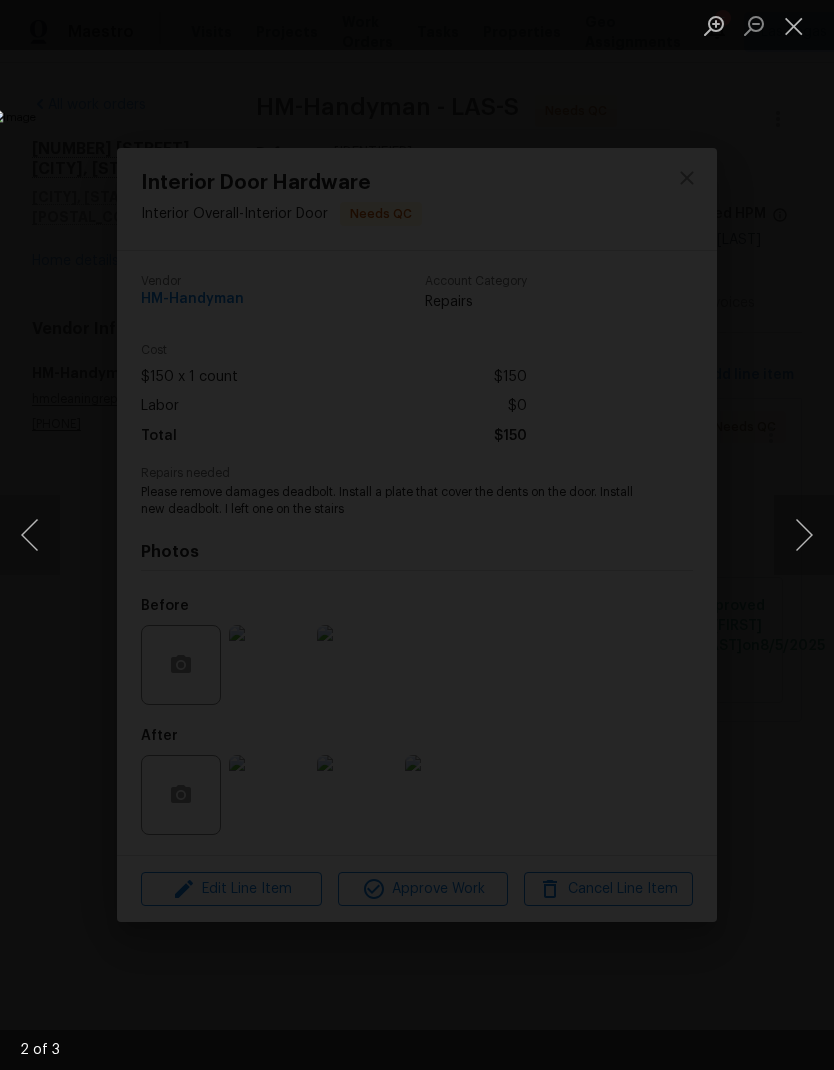 click at bounding box center [30, 535] 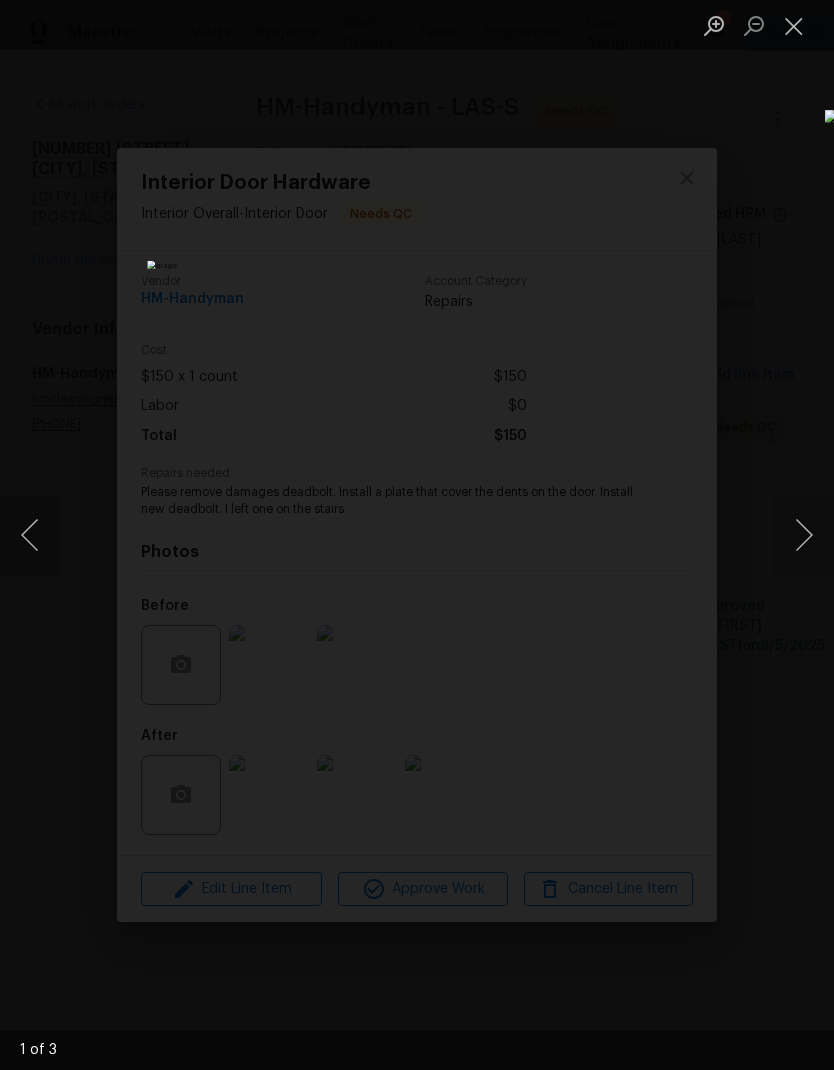 click at bounding box center [804, 535] 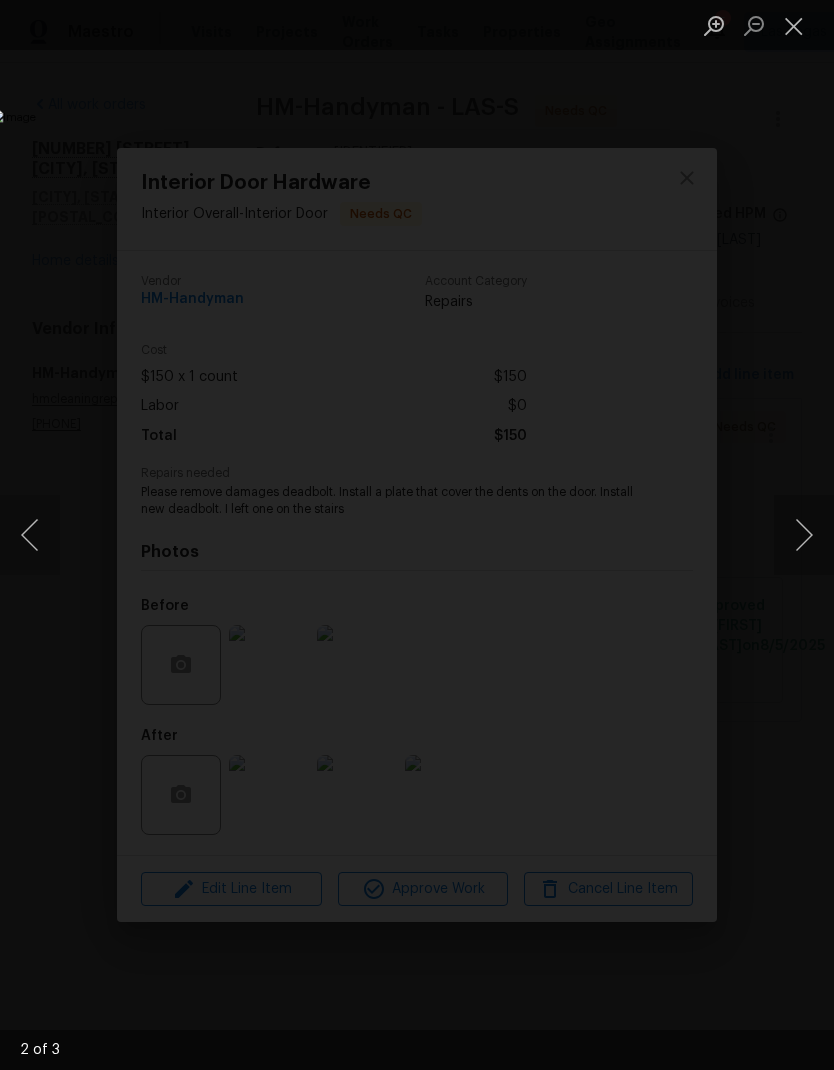 click at bounding box center (804, 535) 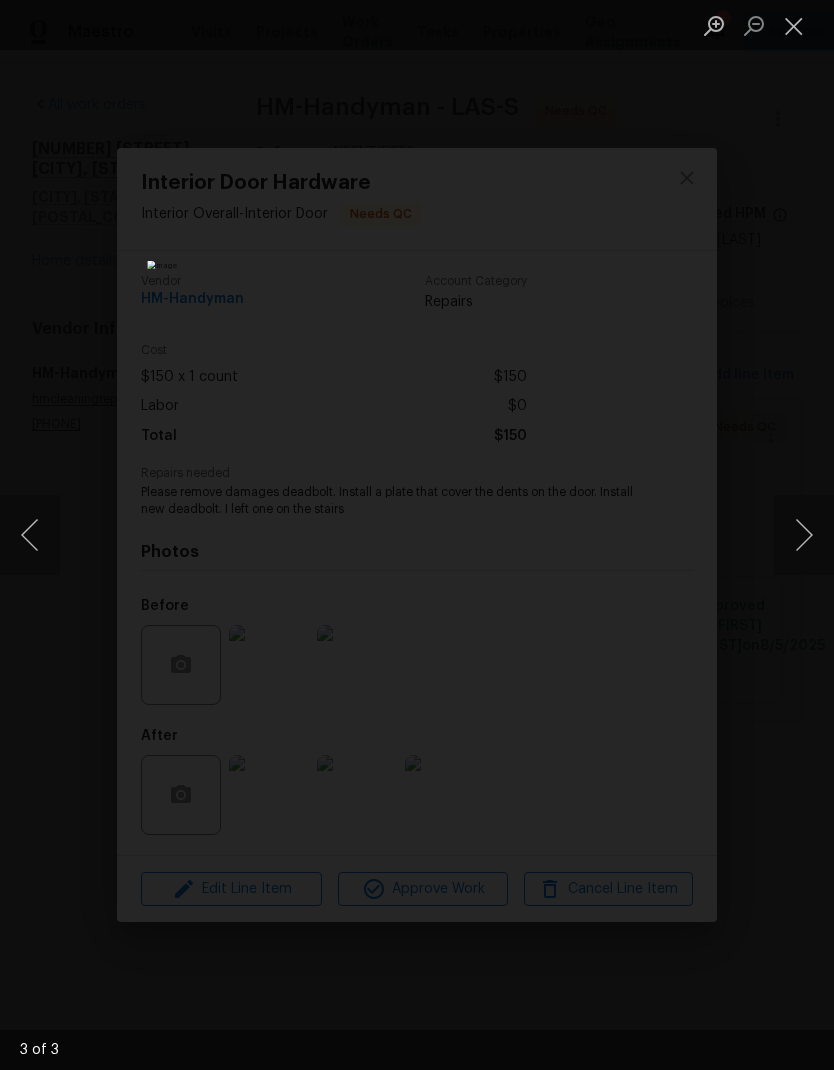 click at bounding box center [804, 535] 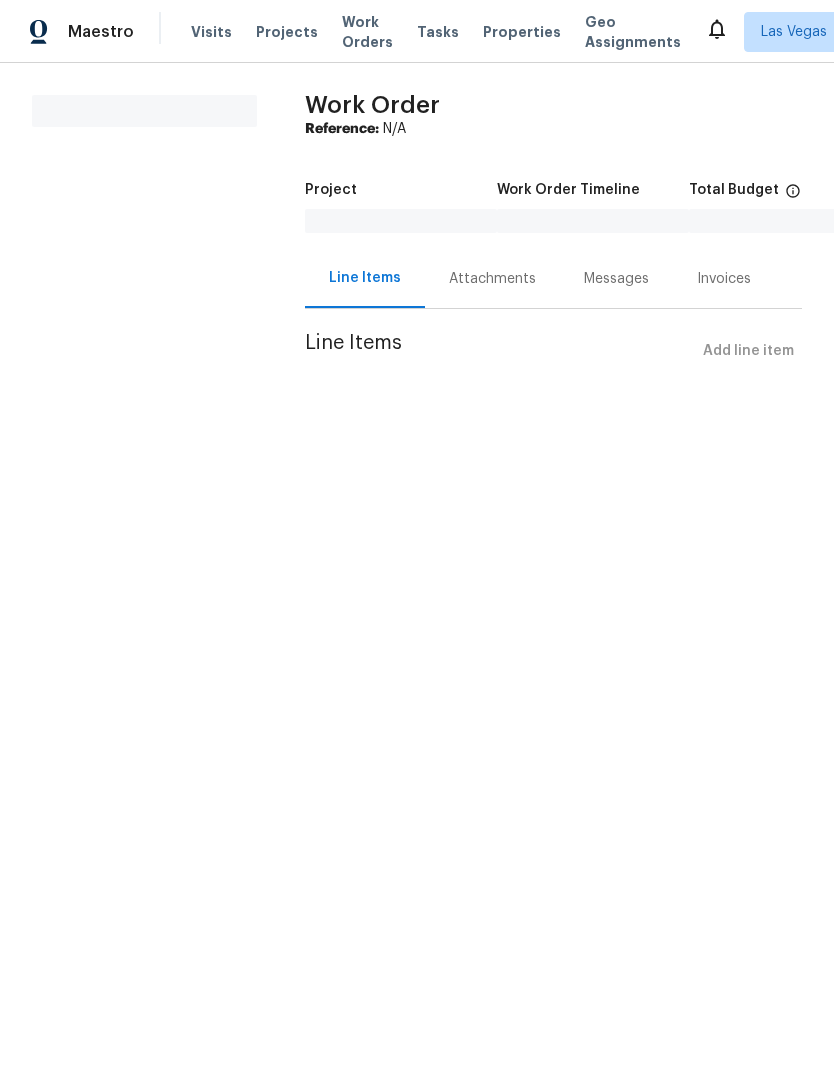 scroll, scrollTop: 0, scrollLeft: 0, axis: both 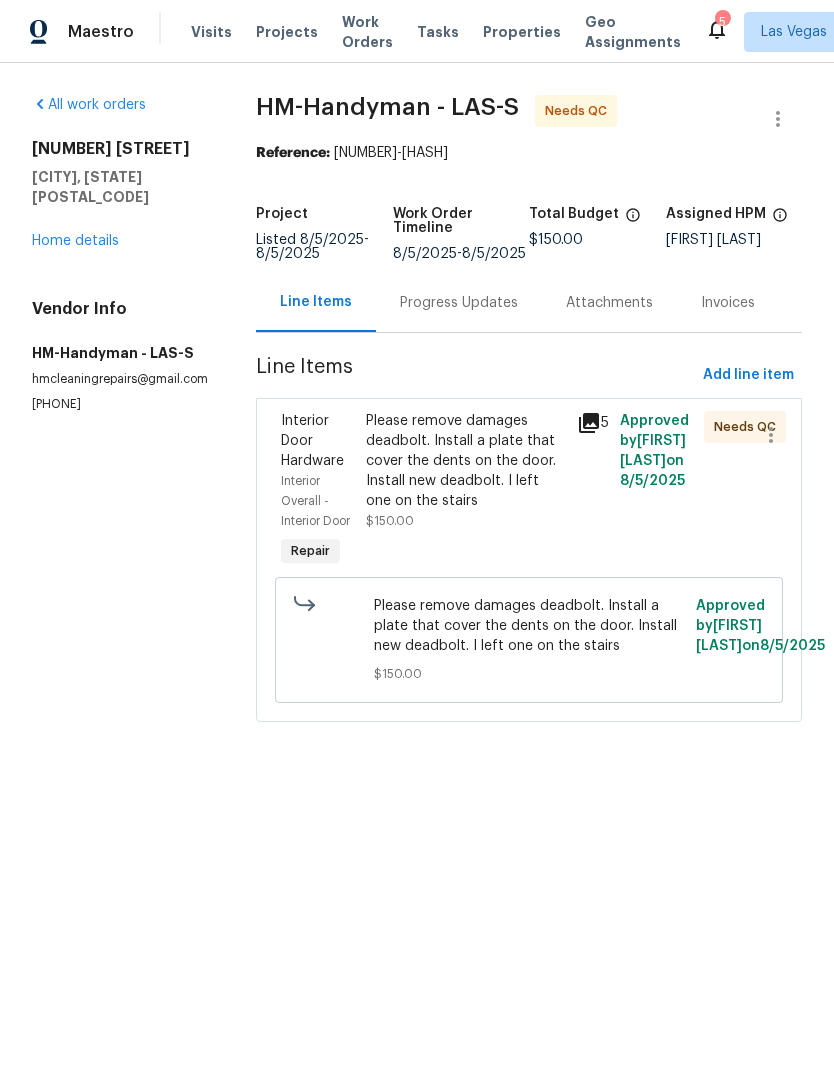 click on "Please remove damages deadbolt. Install a plate that cover the dents on the door. Install new deadbolt. I left one on the stairs" at bounding box center [466, 461] 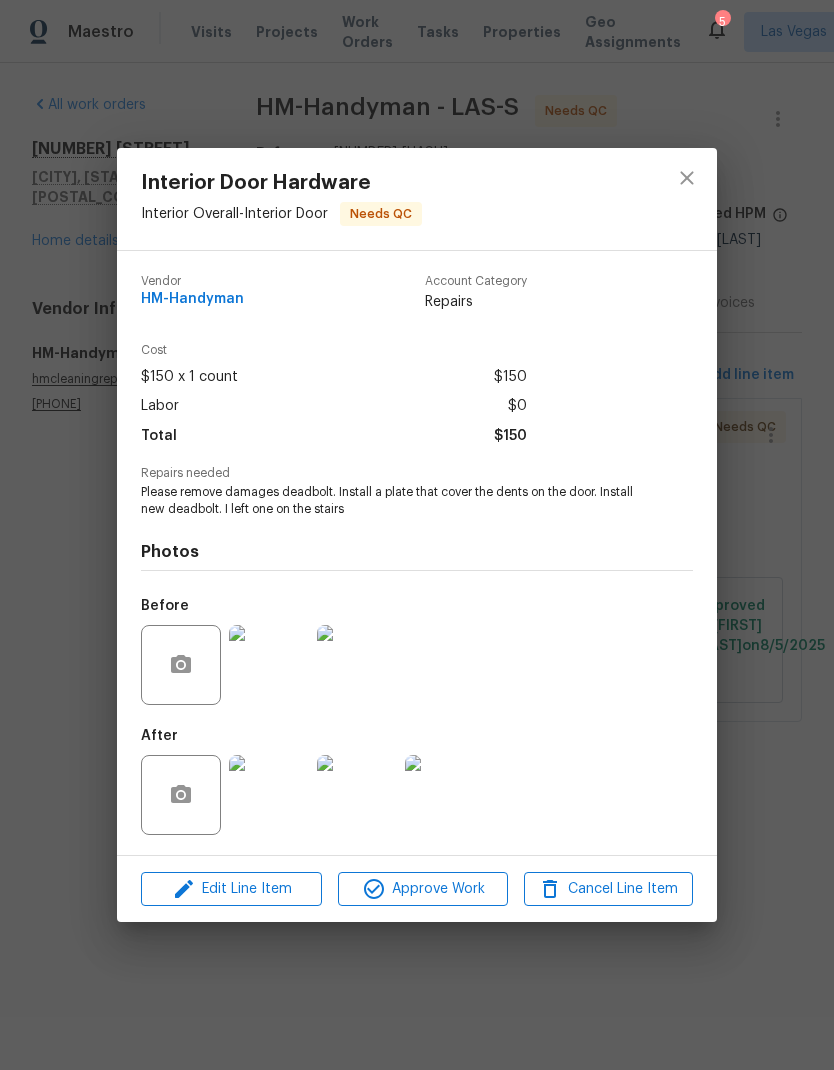click at bounding box center [269, 795] 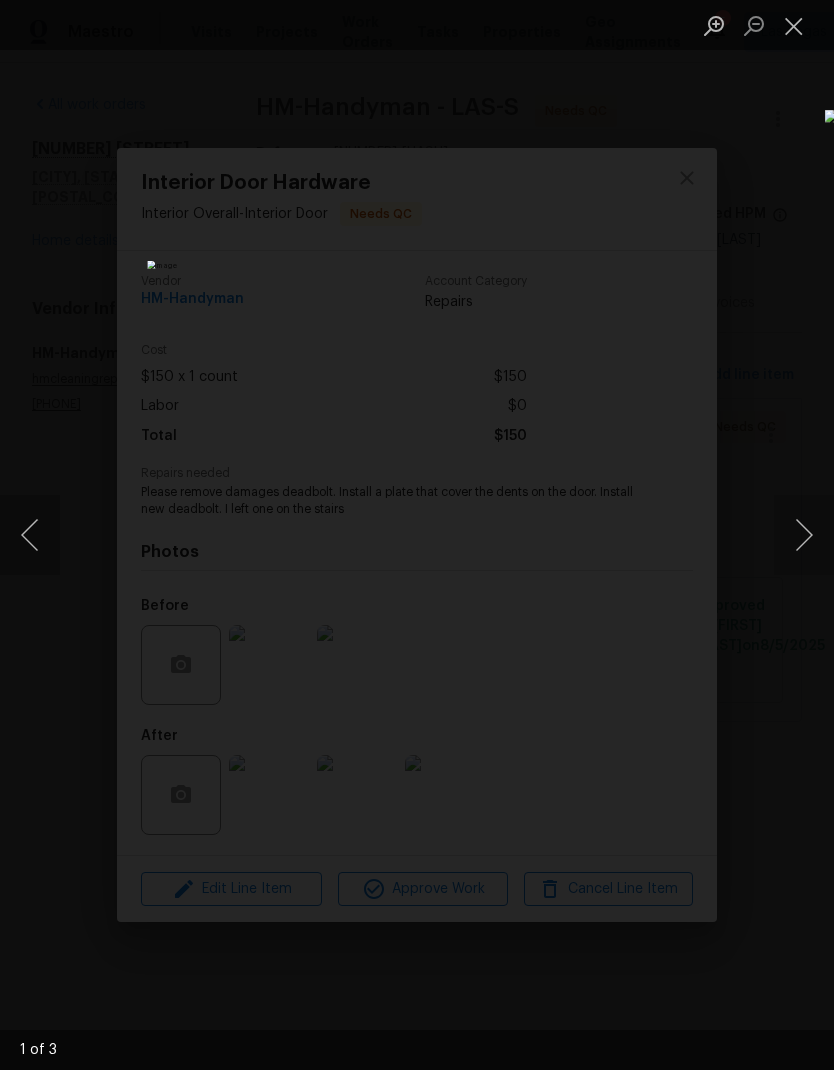 click at bounding box center (804, 535) 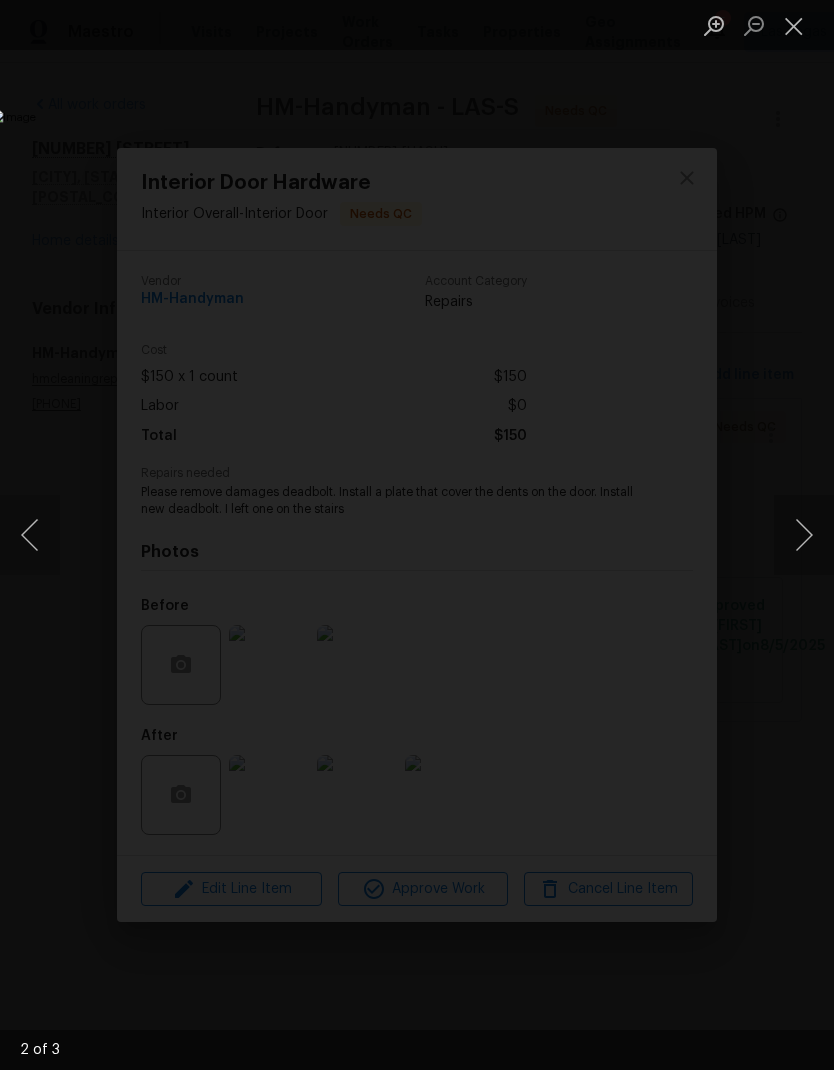 click at bounding box center (804, 535) 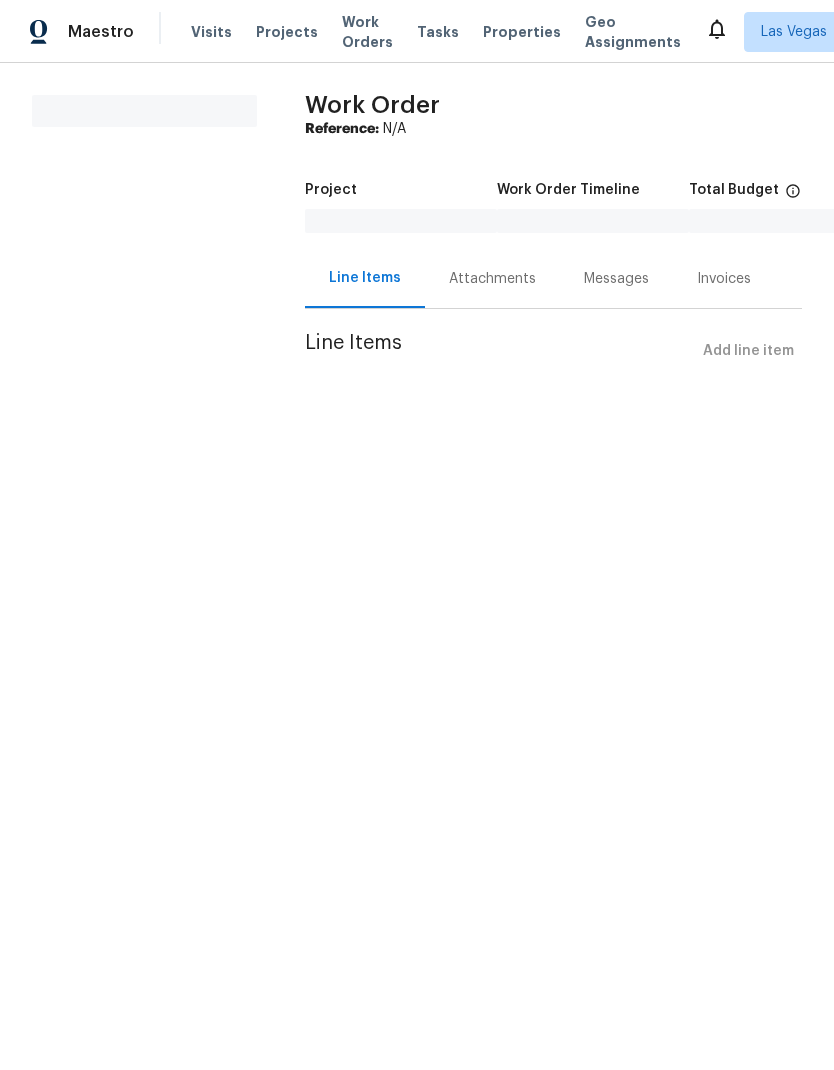 scroll, scrollTop: 0, scrollLeft: 0, axis: both 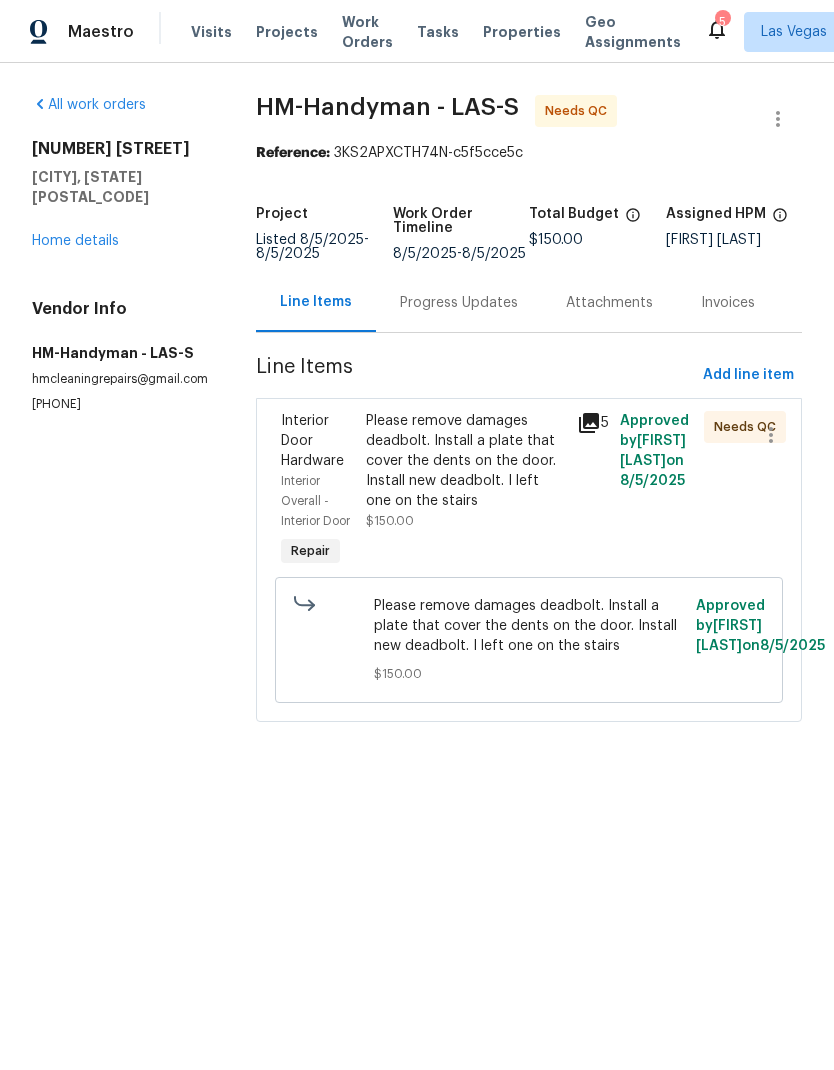 click on "Visits" at bounding box center [211, 32] 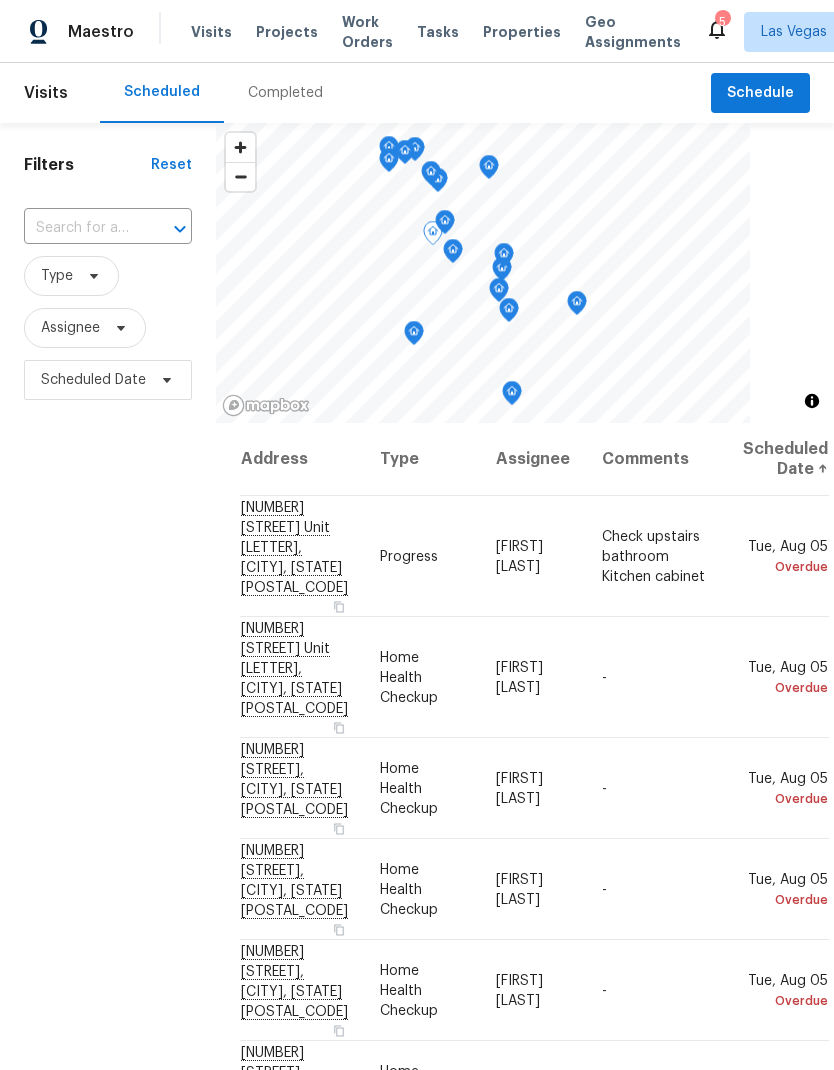 click 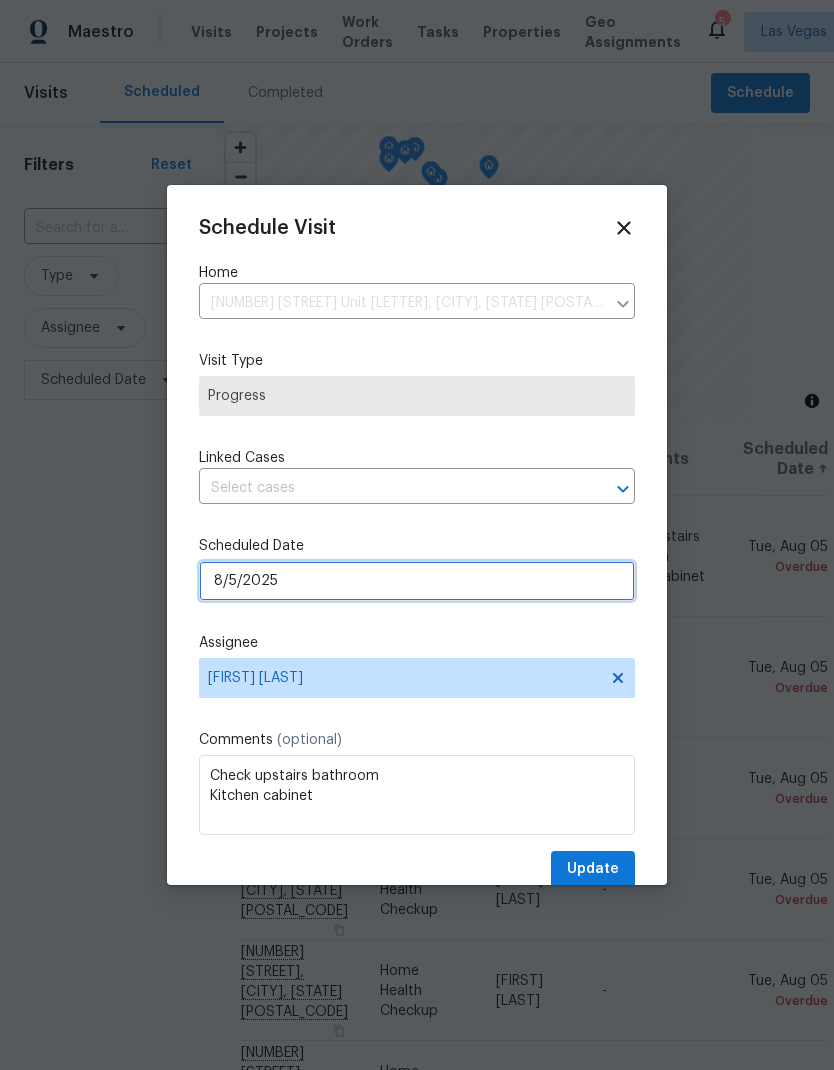click on "8/5/2025" at bounding box center (417, 581) 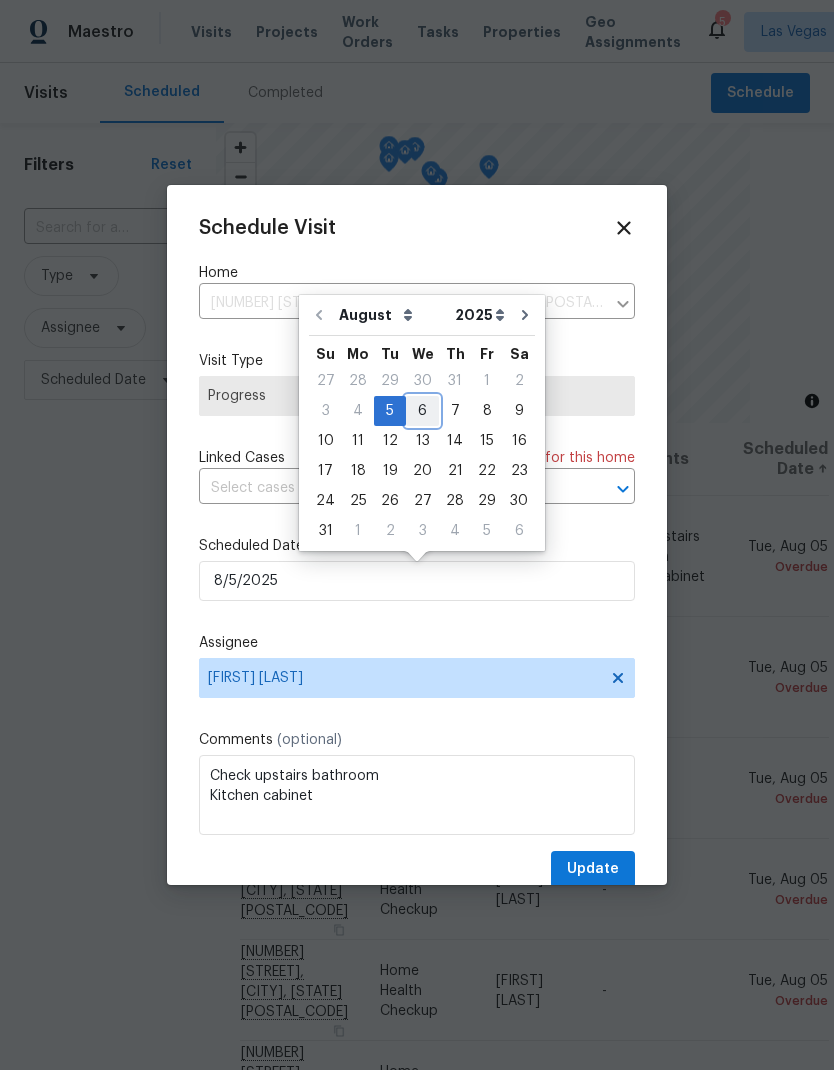 click on "6" at bounding box center (422, 411) 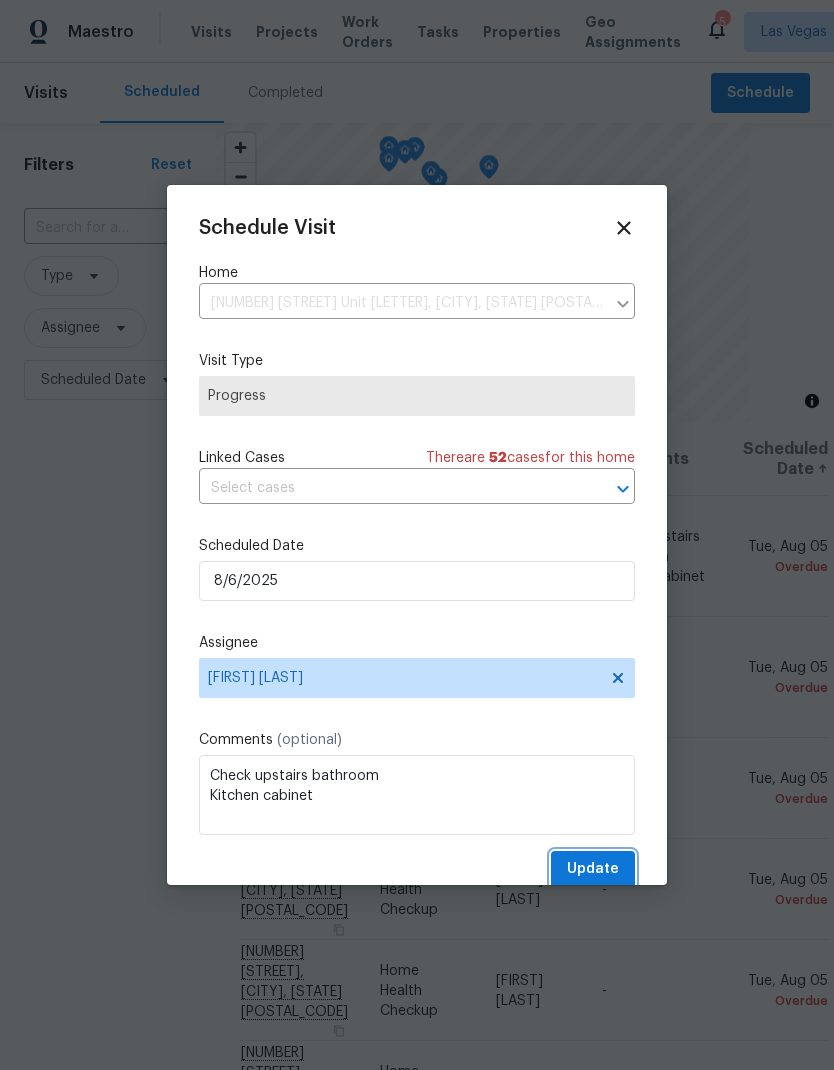 click on "Update" at bounding box center (593, 869) 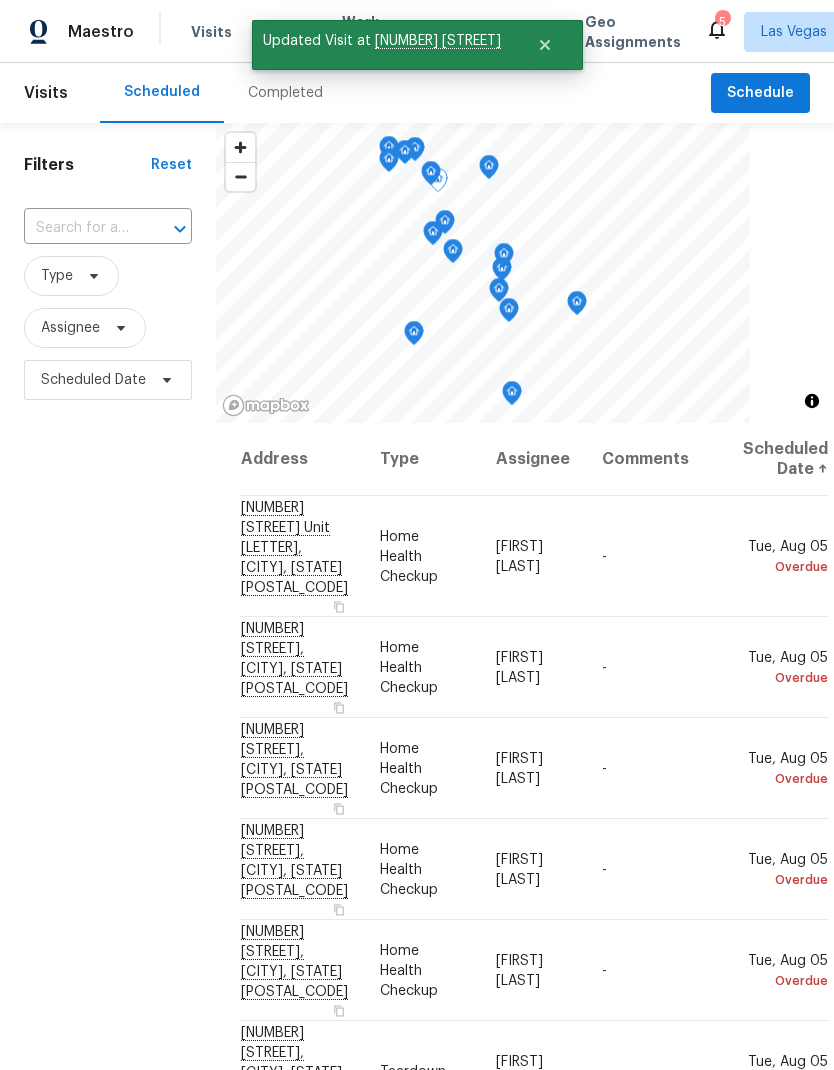 click 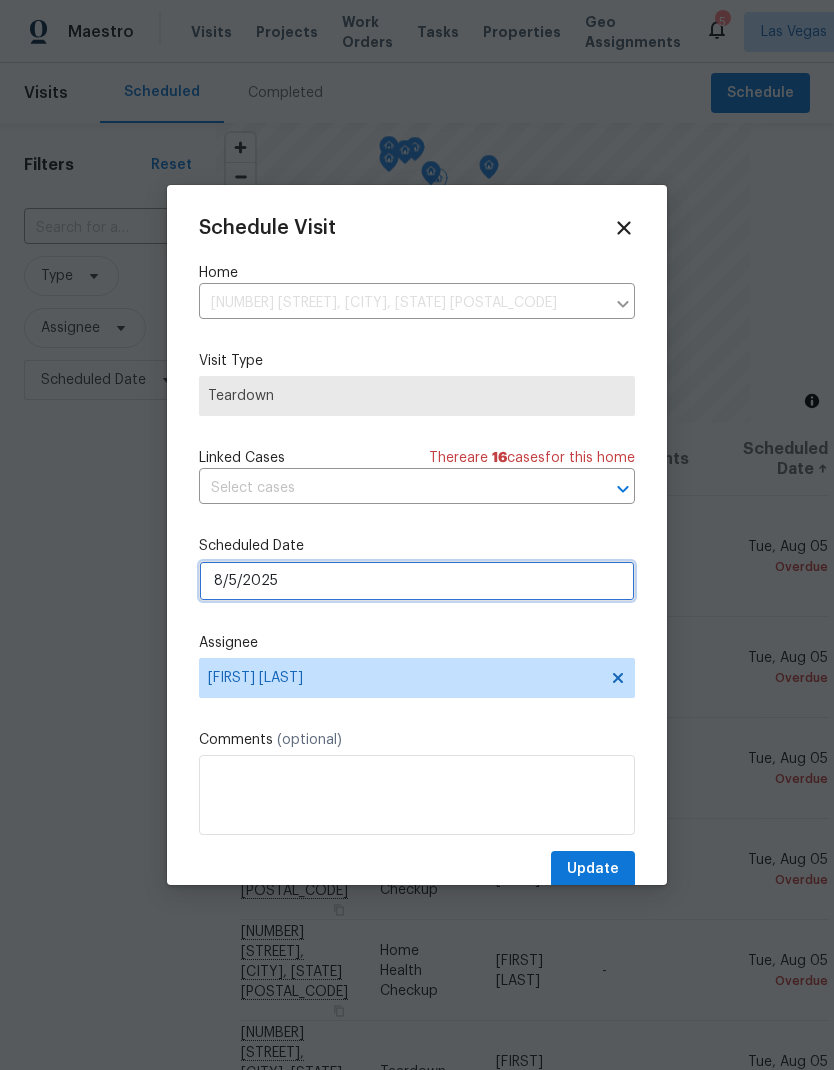 click on "8/5/2025" at bounding box center [417, 581] 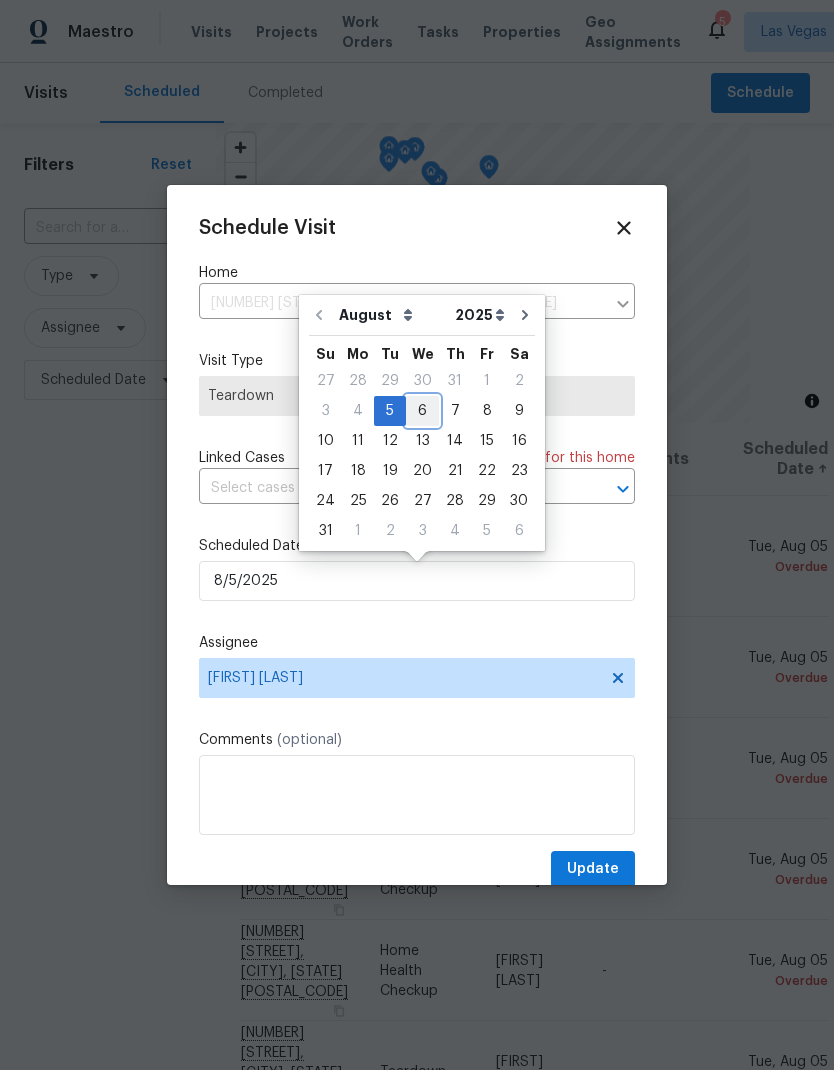 click on "6" at bounding box center (422, 411) 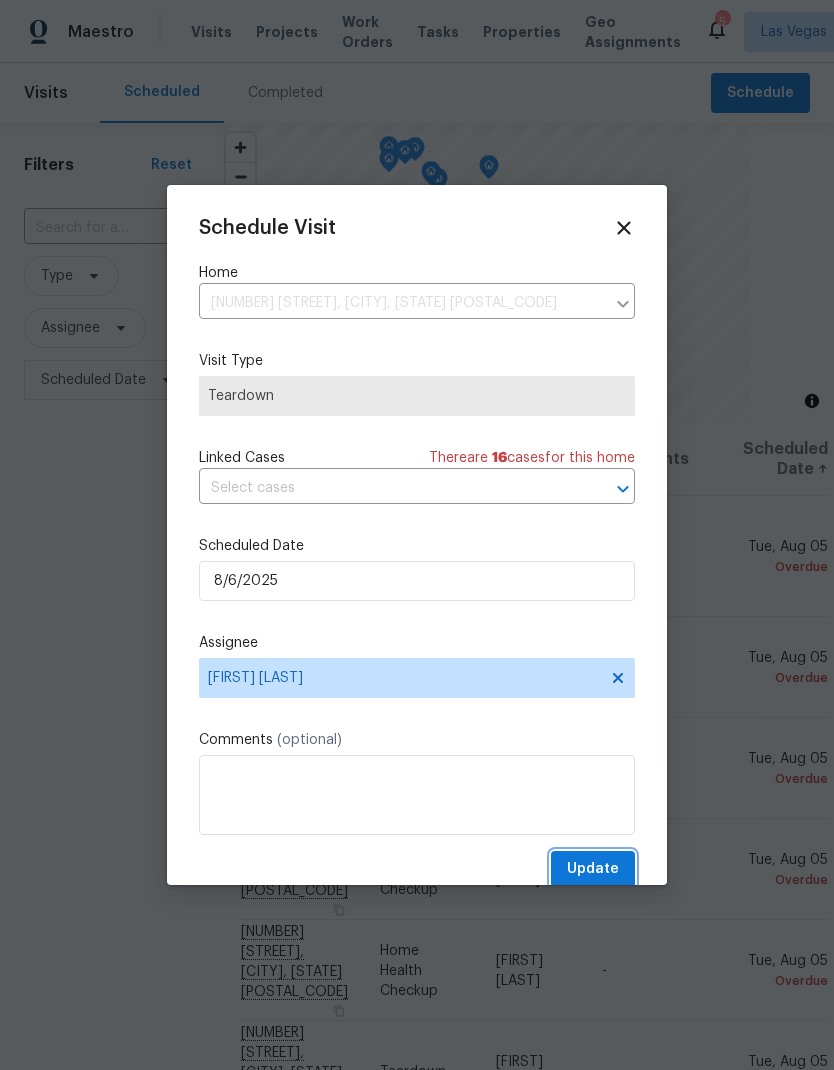 click on "Update" at bounding box center (593, 869) 